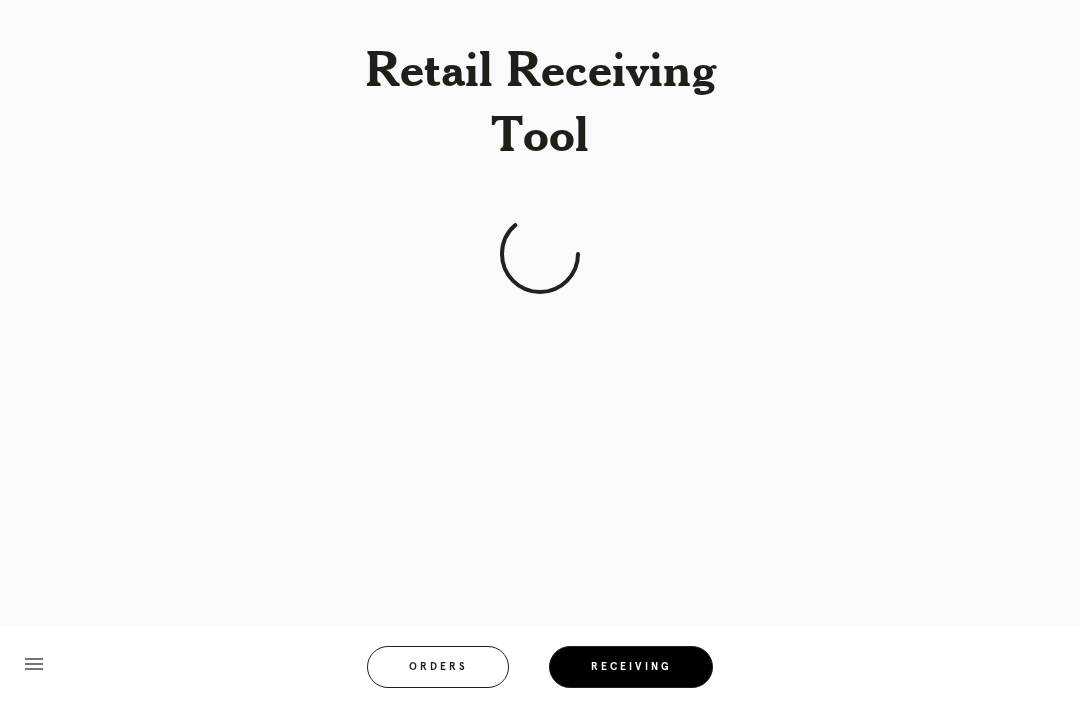 click on "Receiving" at bounding box center (631, 667) 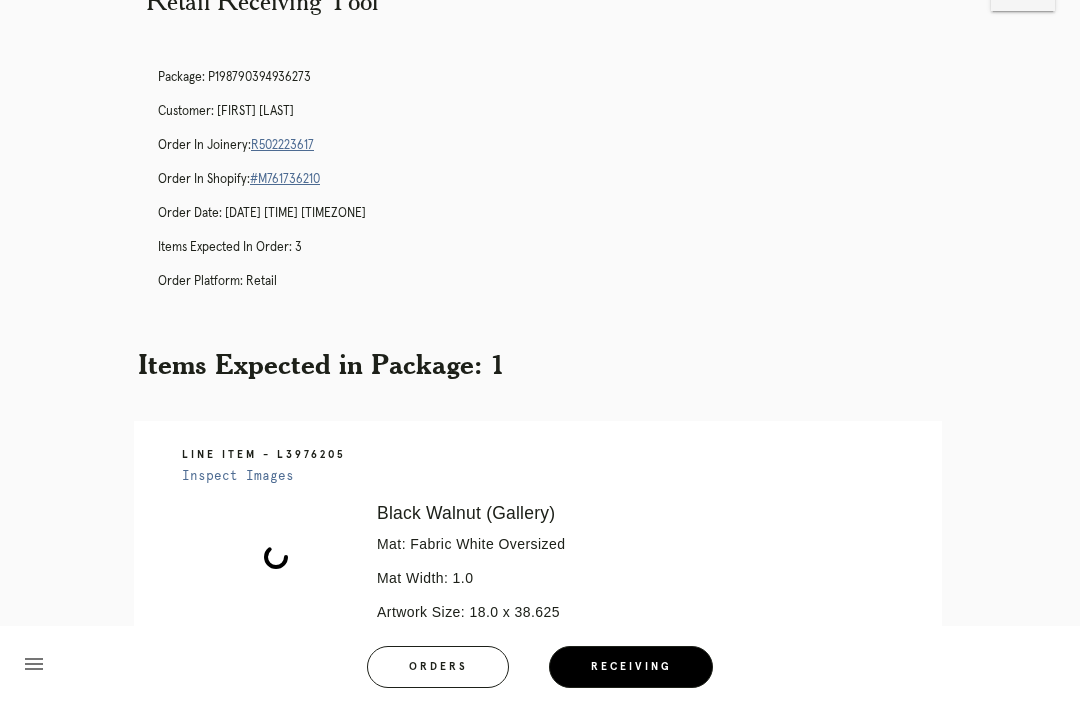 click on "Orders" at bounding box center (438, 667) 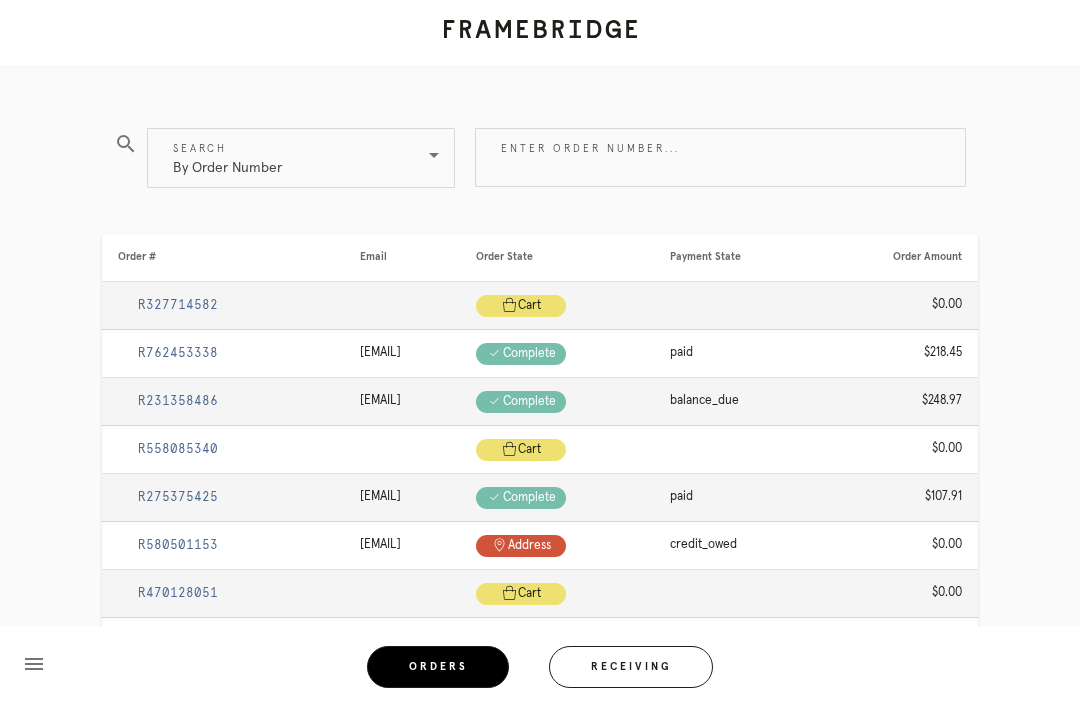 click on "Enter order number..." at bounding box center (720, 157) 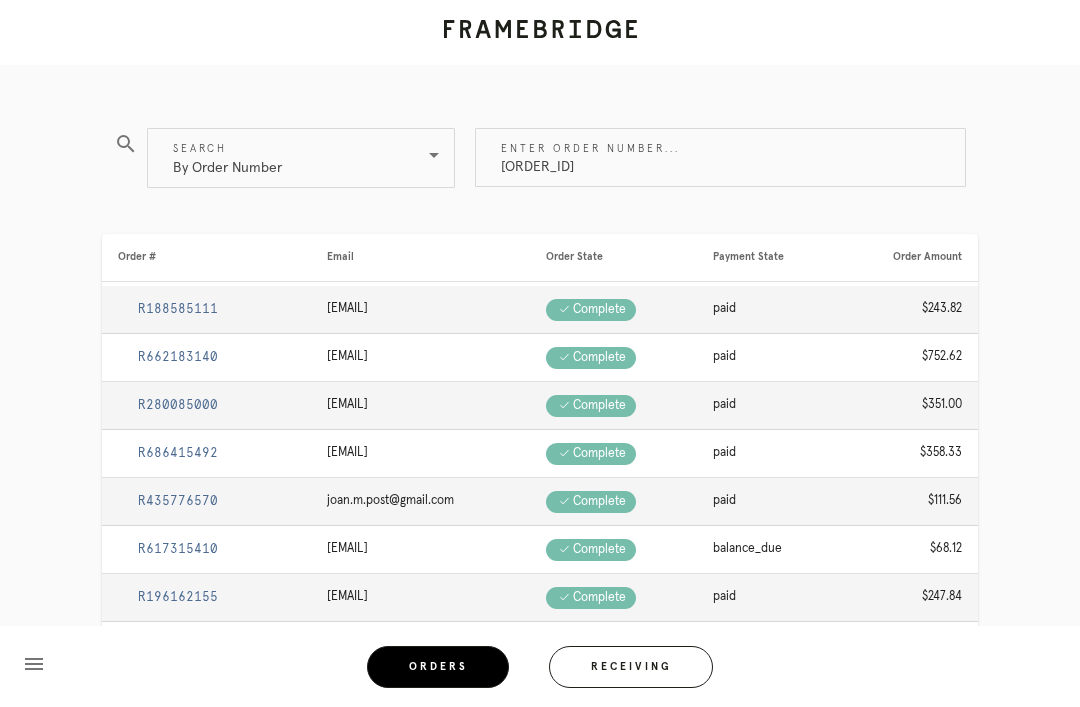 click on "M761735239" at bounding box center [720, 157] 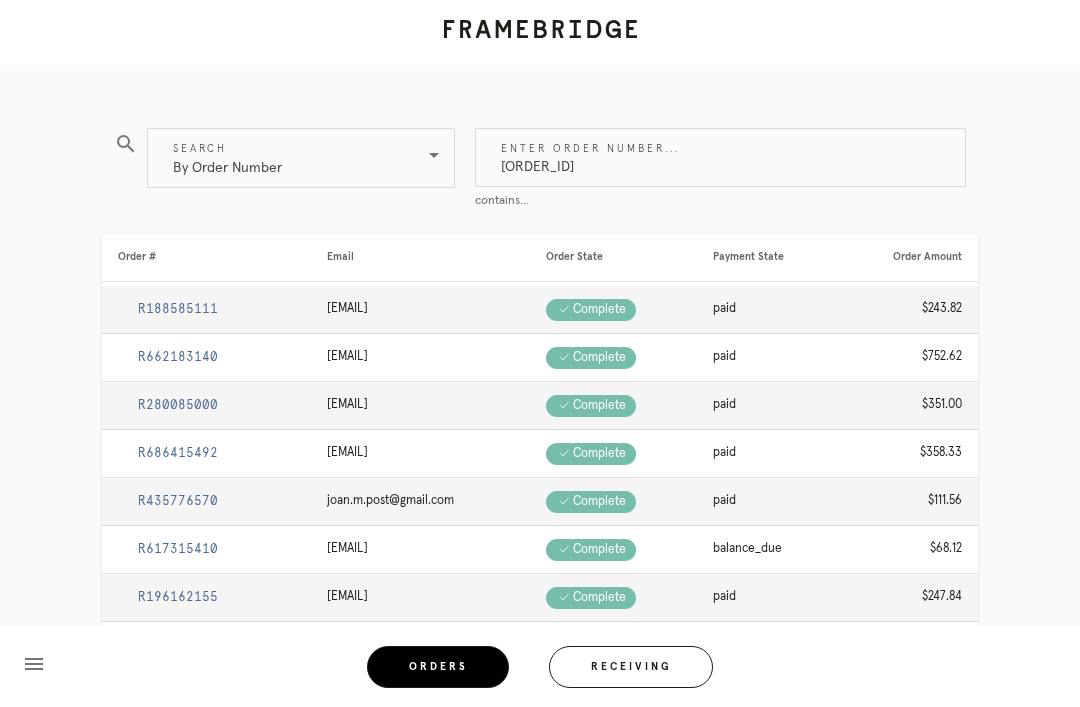 click on "M761735239" at bounding box center [720, 157] 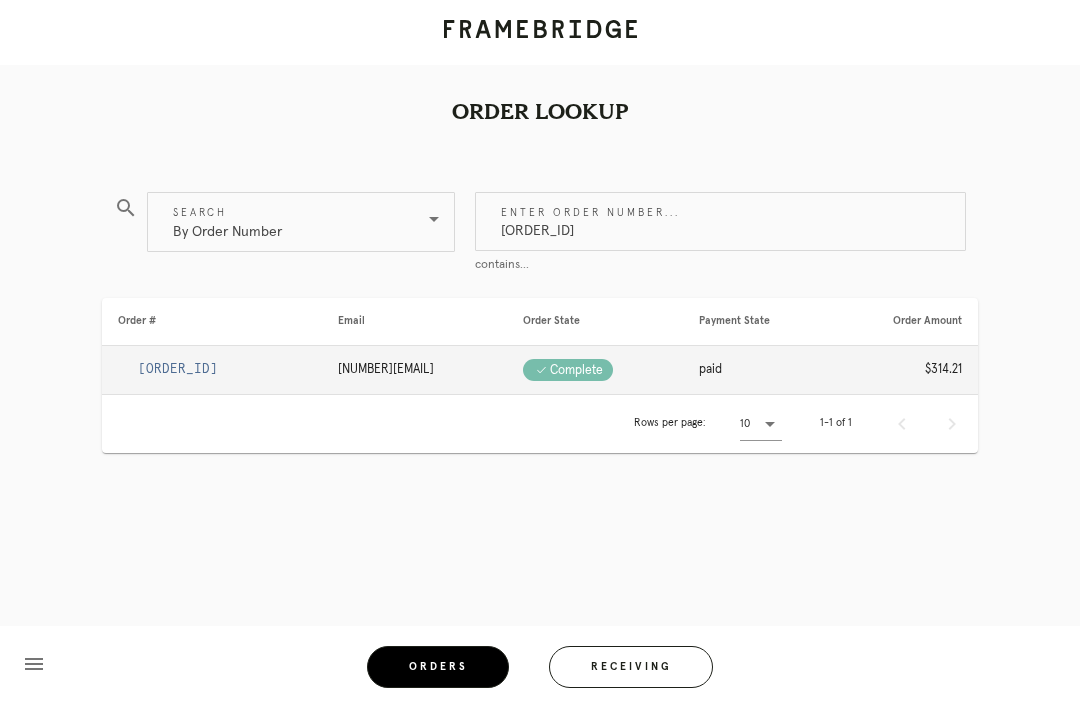type on "M761735229" 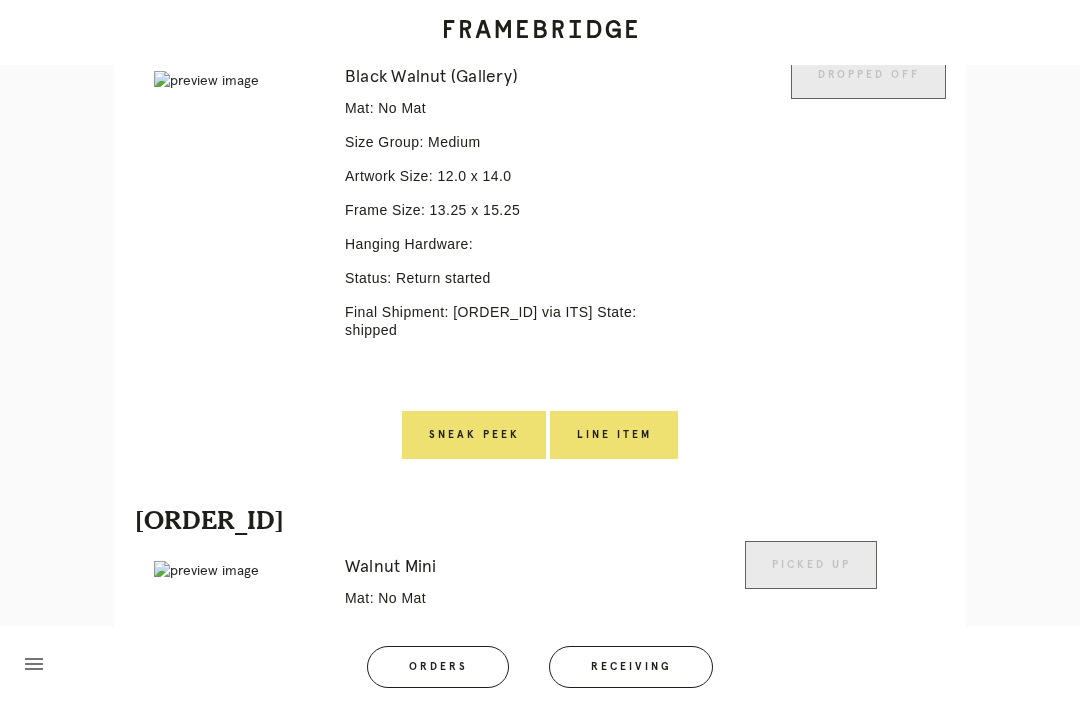 scroll, scrollTop: 543, scrollLeft: 0, axis: vertical 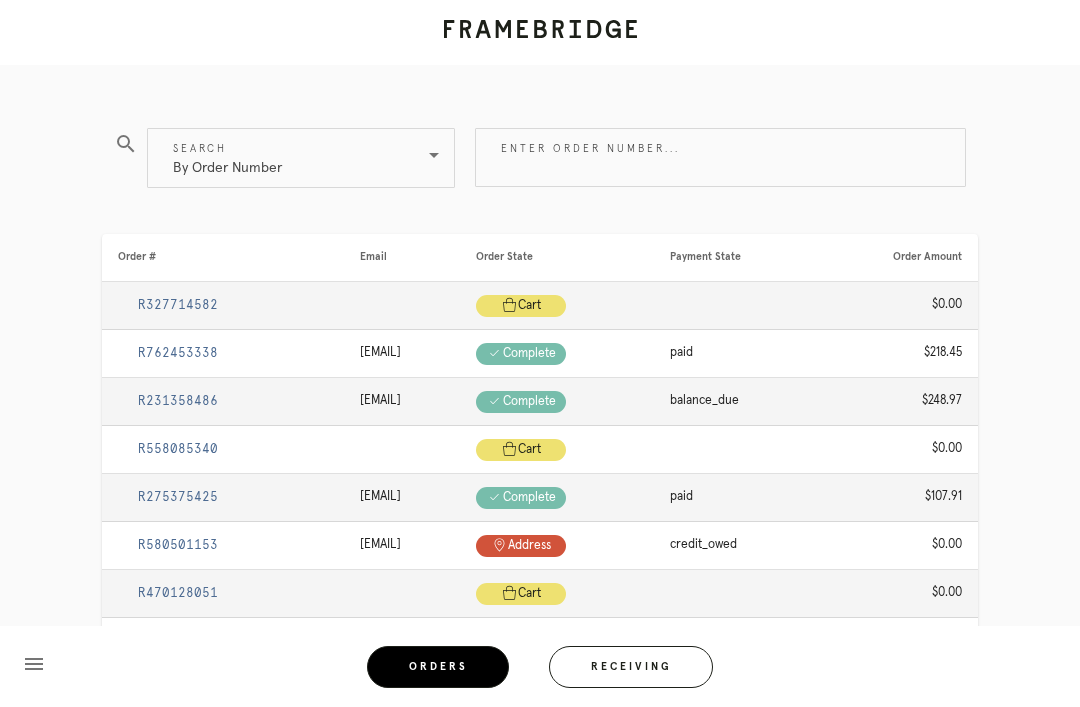 click on "Enter order number..." at bounding box center (720, 157) 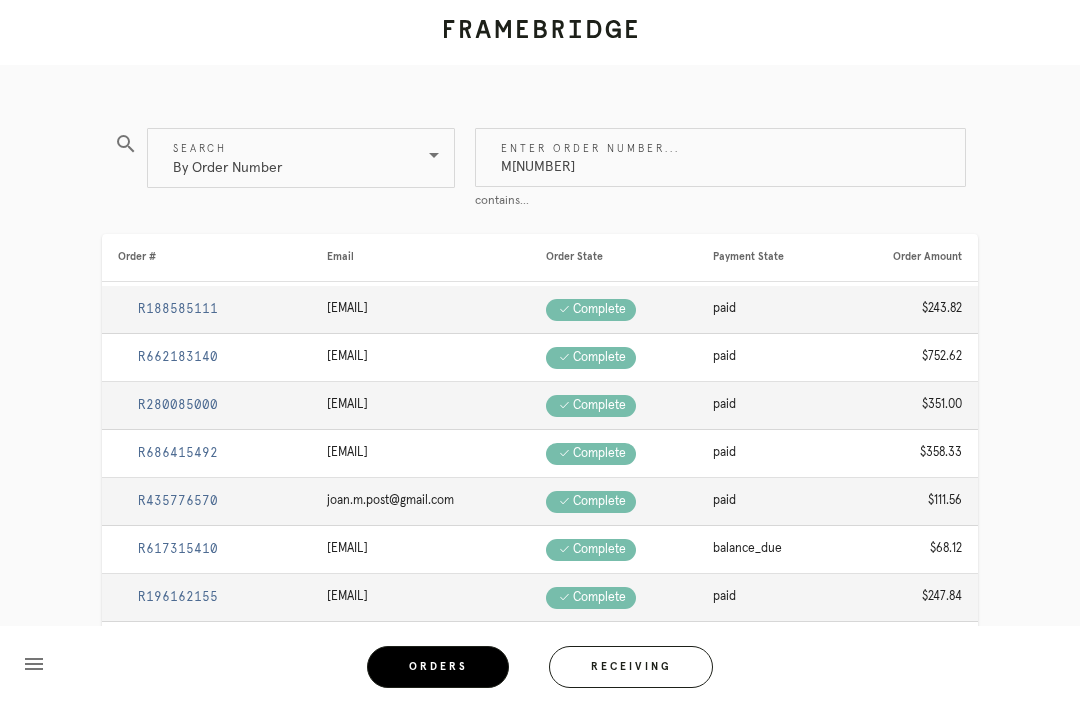 type on "M761743694" 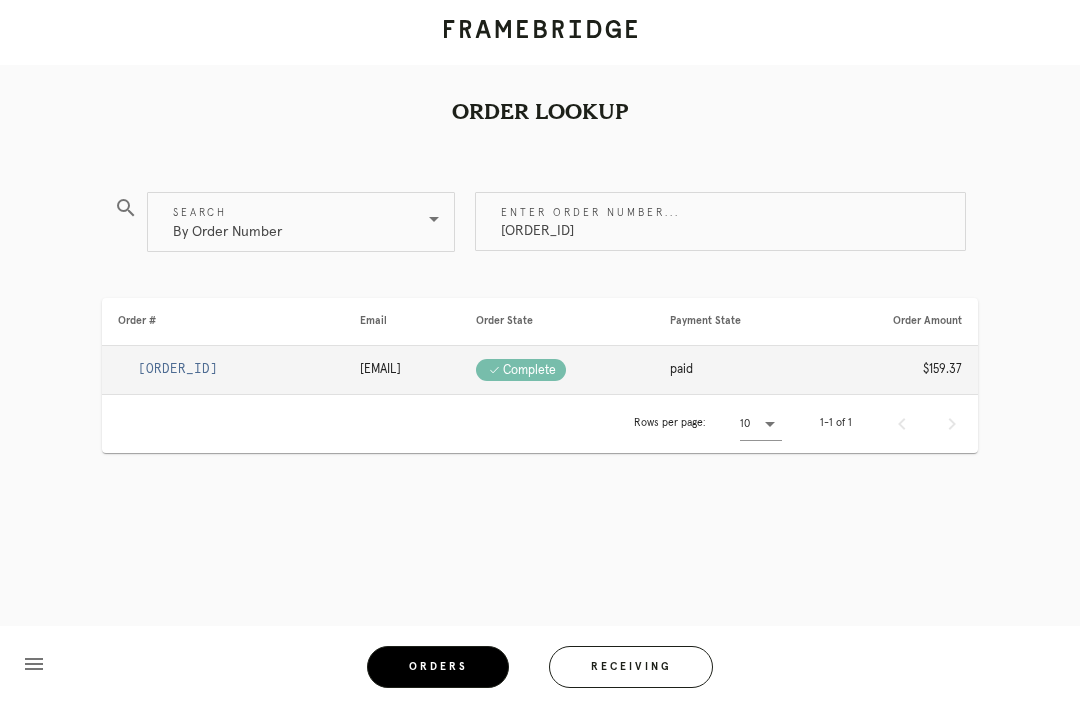click on "R767061637" at bounding box center [178, 369] 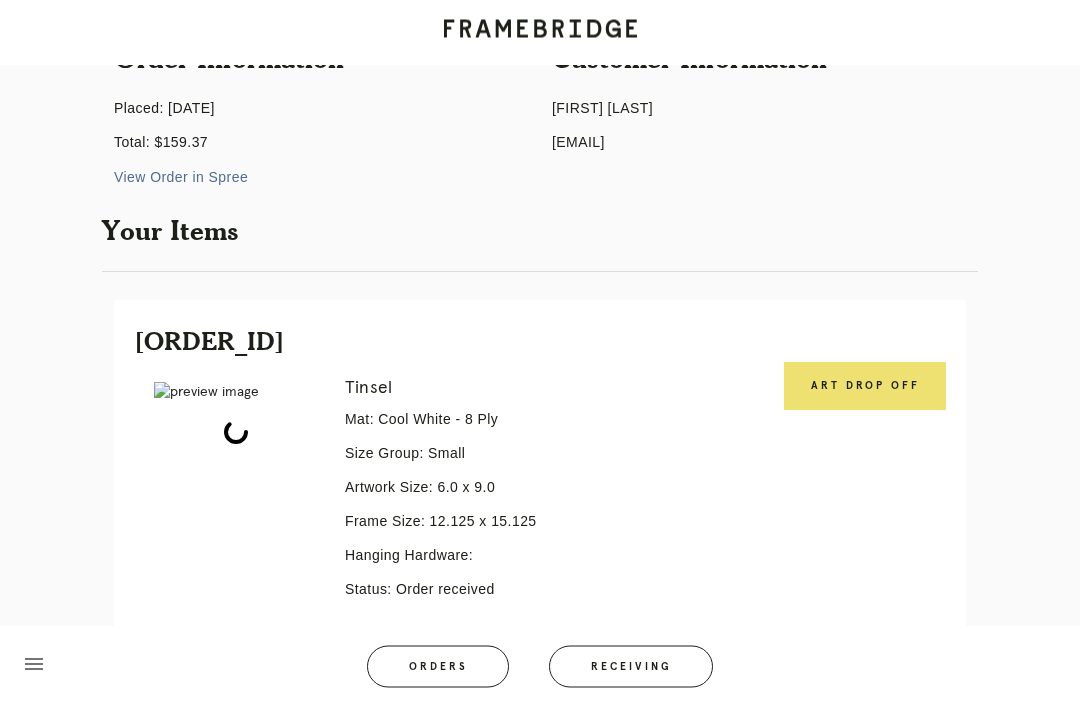 scroll, scrollTop: 224, scrollLeft: 0, axis: vertical 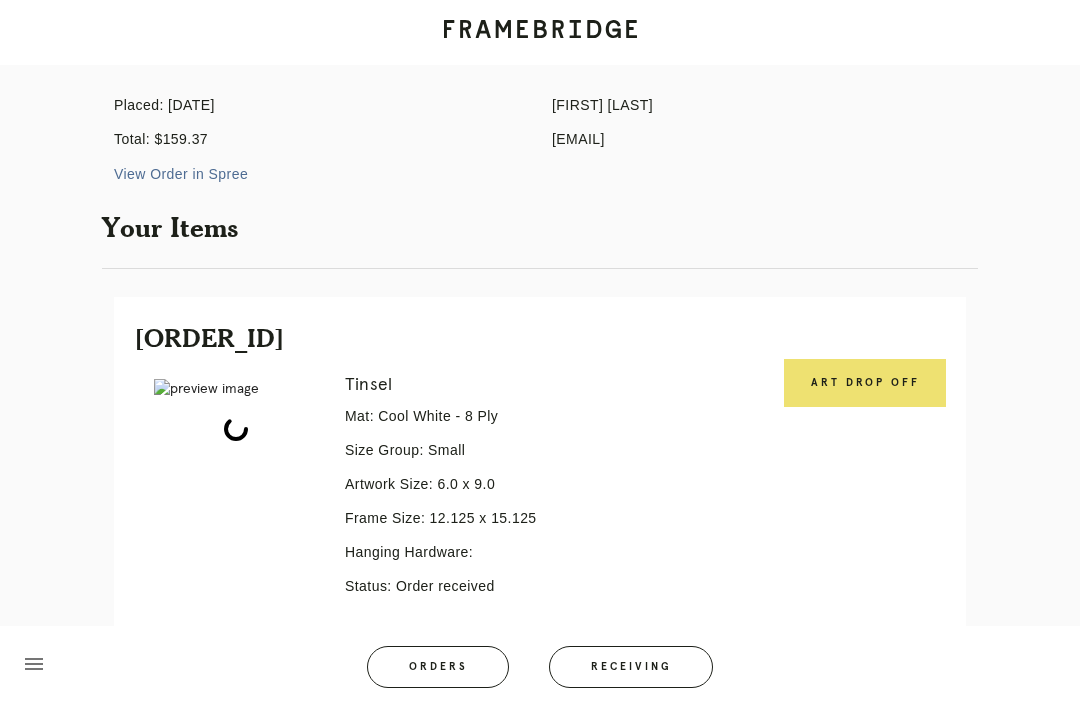 click on "Art drop off" at bounding box center (865, 383) 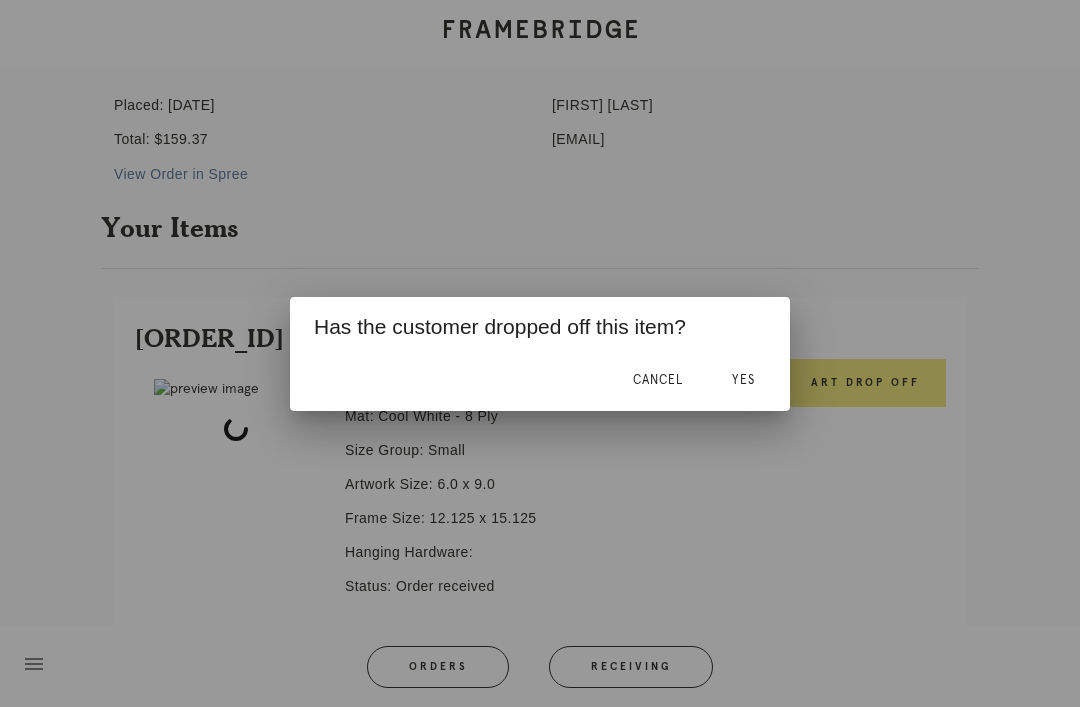 click on "Yes" at bounding box center [743, 381] 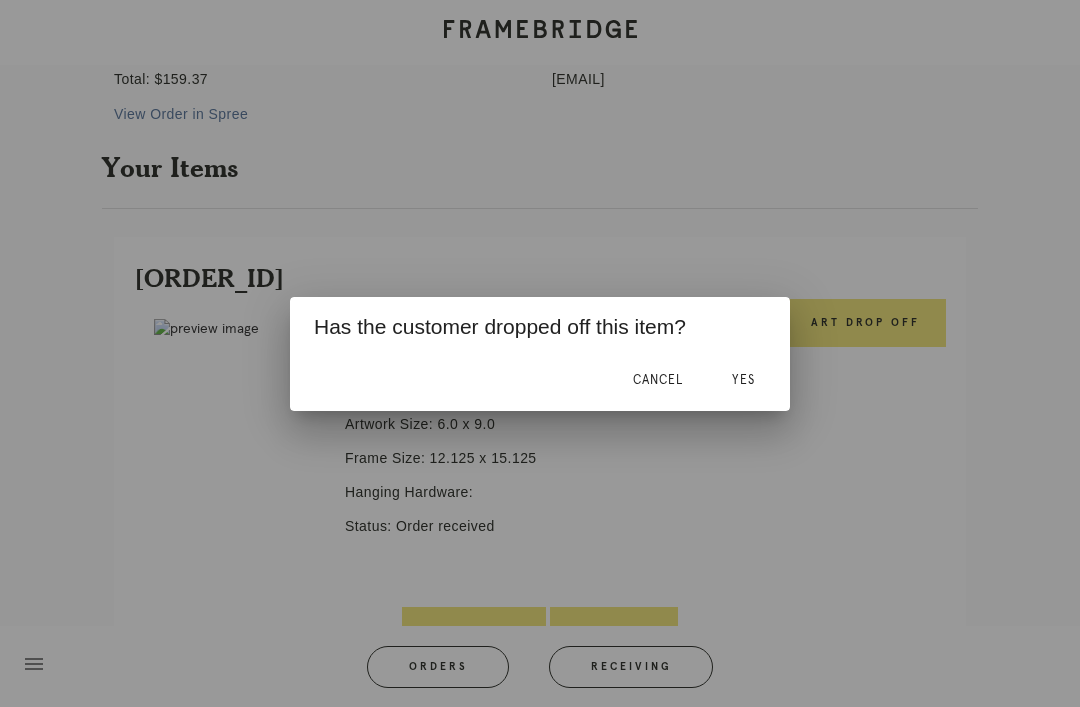 scroll, scrollTop: 313, scrollLeft: 0, axis: vertical 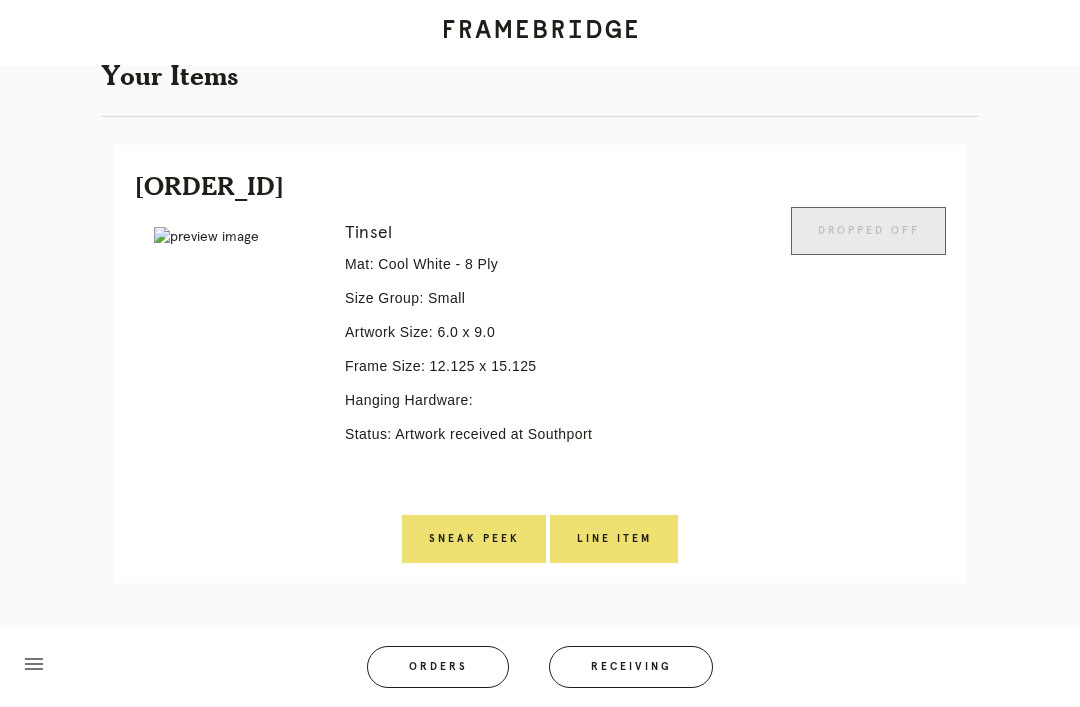 click on "Orders" at bounding box center (438, 667) 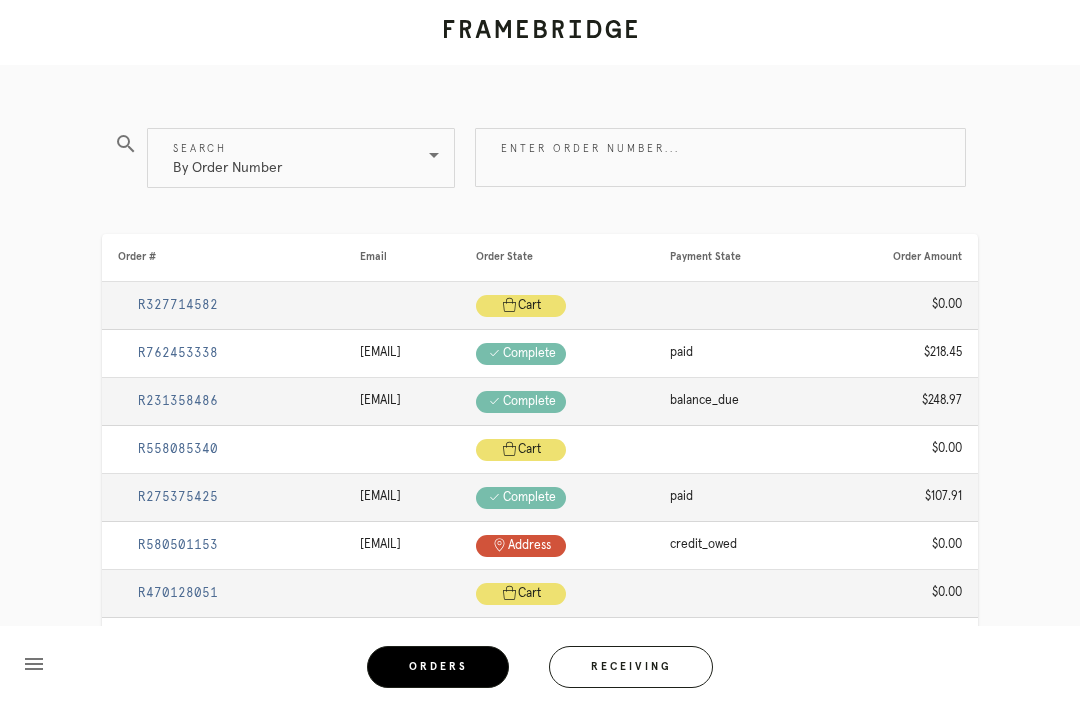 click on "Enter order number..." at bounding box center (720, 157) 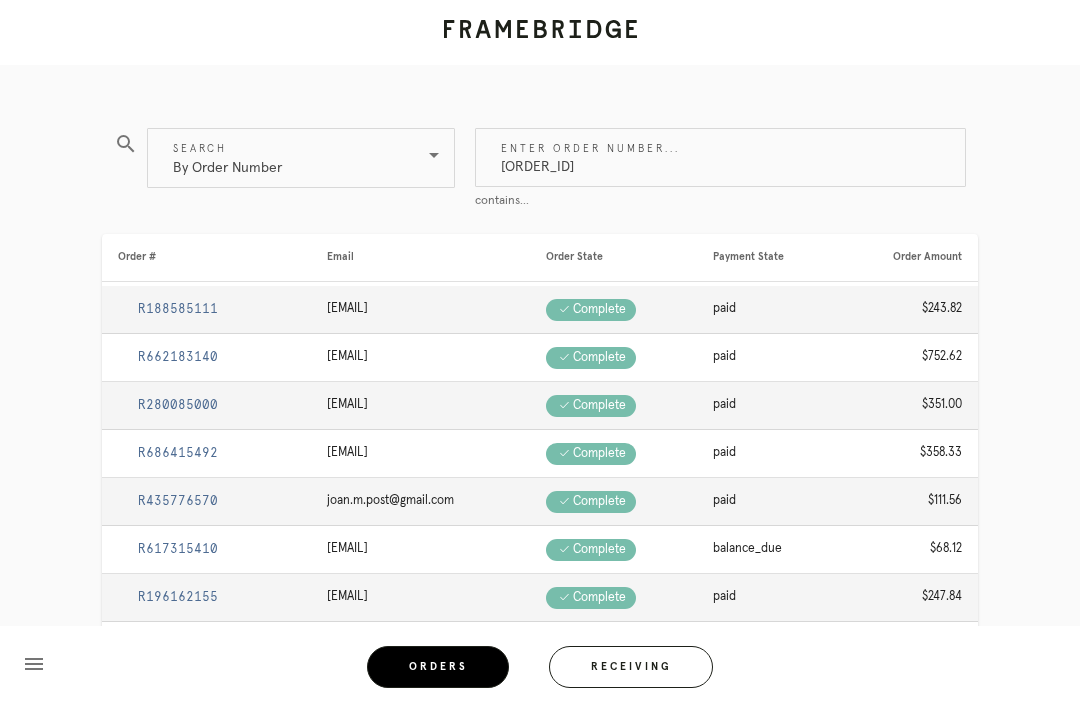 type on "M7617383" 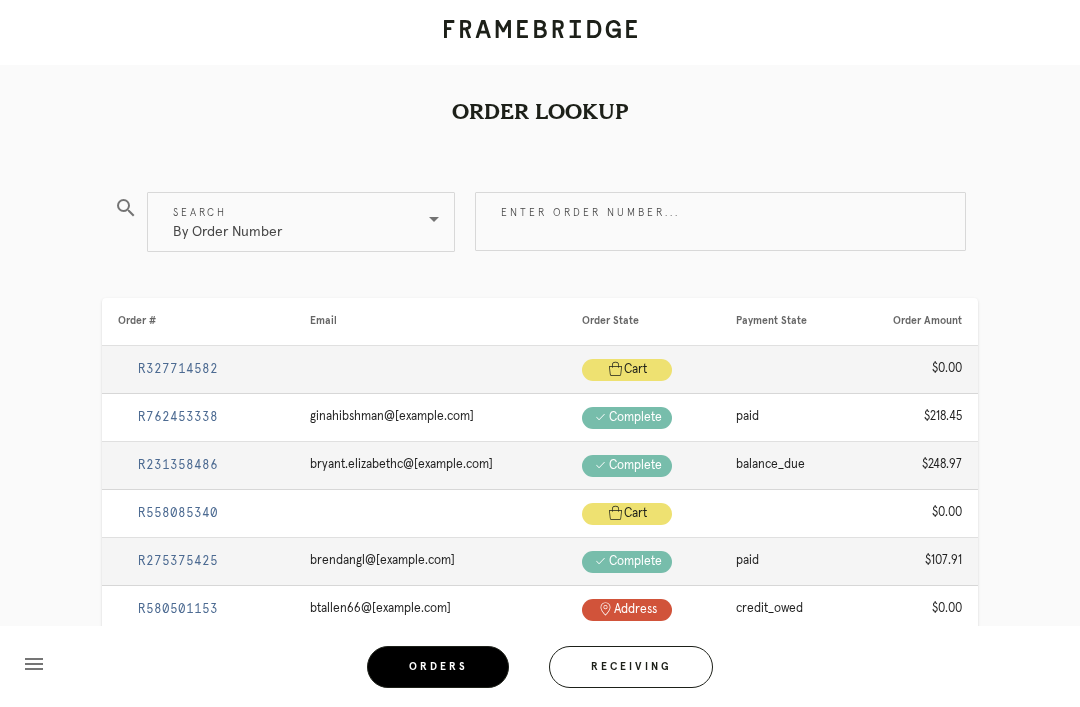 scroll, scrollTop: 64, scrollLeft: 0, axis: vertical 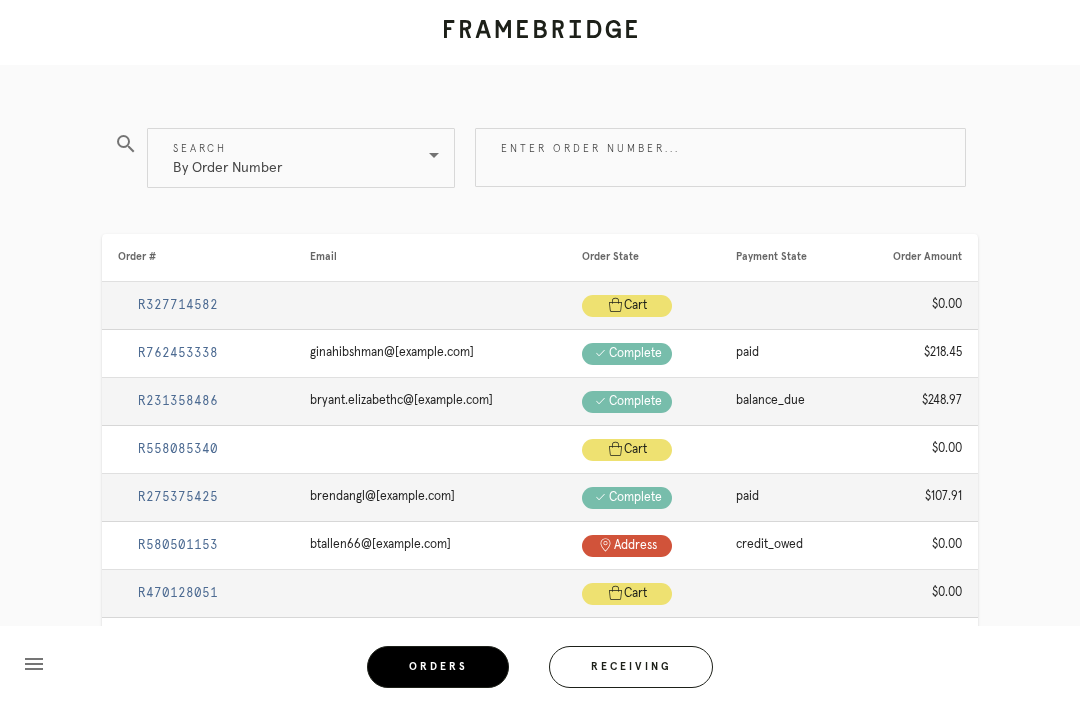click on "Enter order number..." at bounding box center [720, 157] 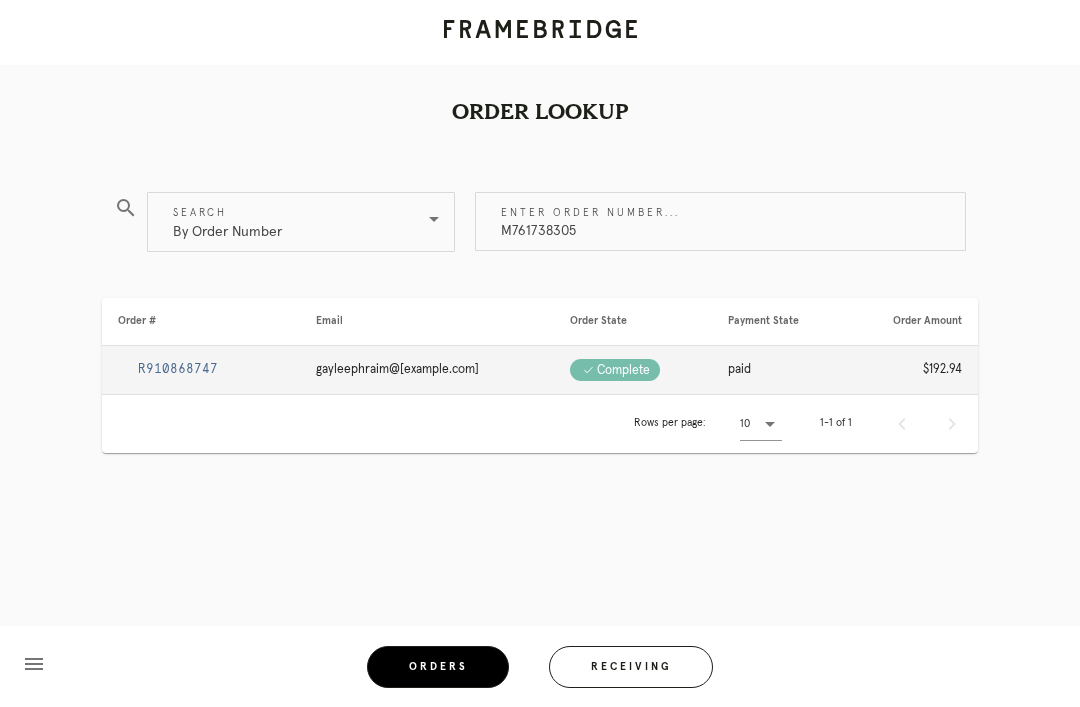 type on "M761738305" 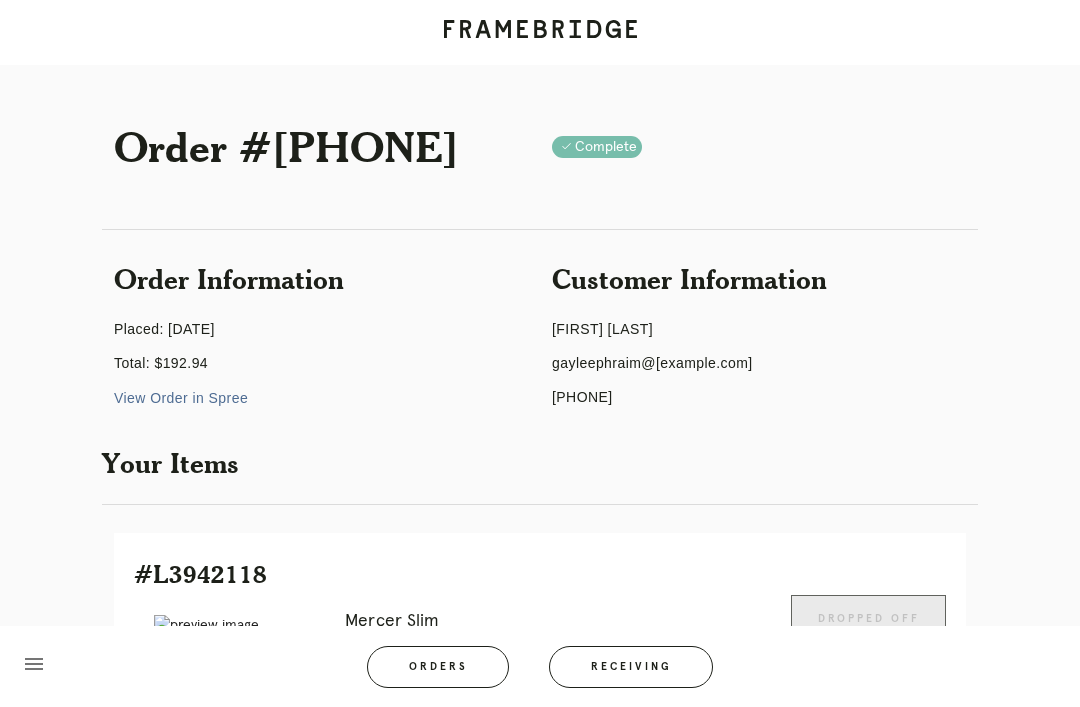 scroll, scrollTop: 34, scrollLeft: 0, axis: vertical 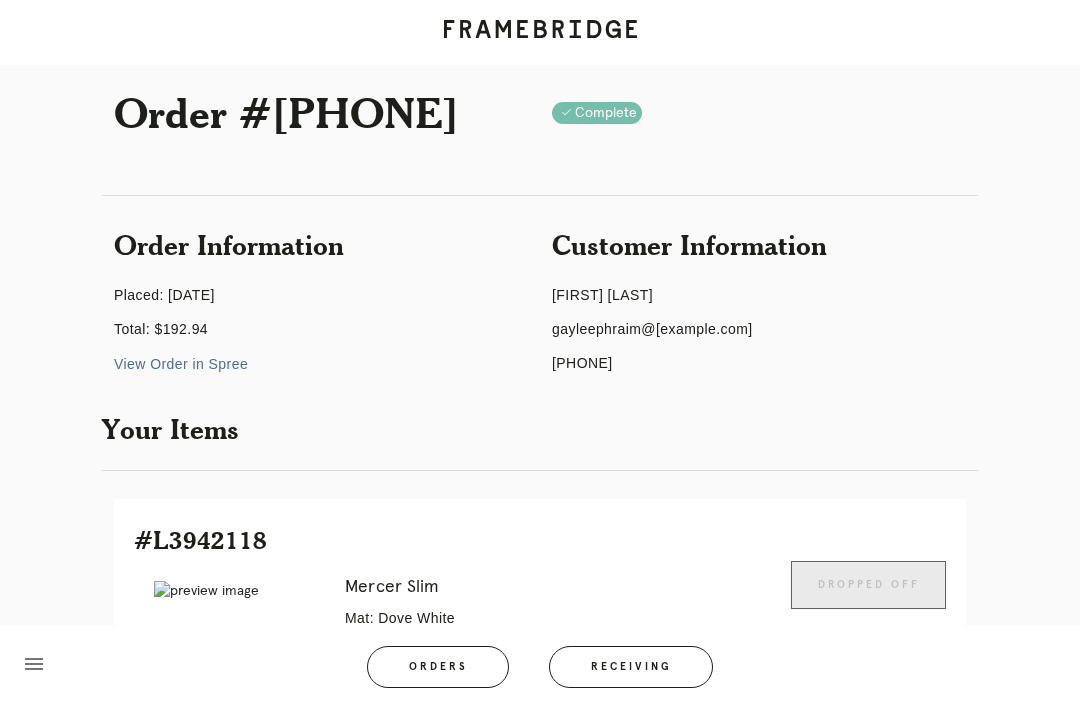 click on "Orders" at bounding box center [438, 667] 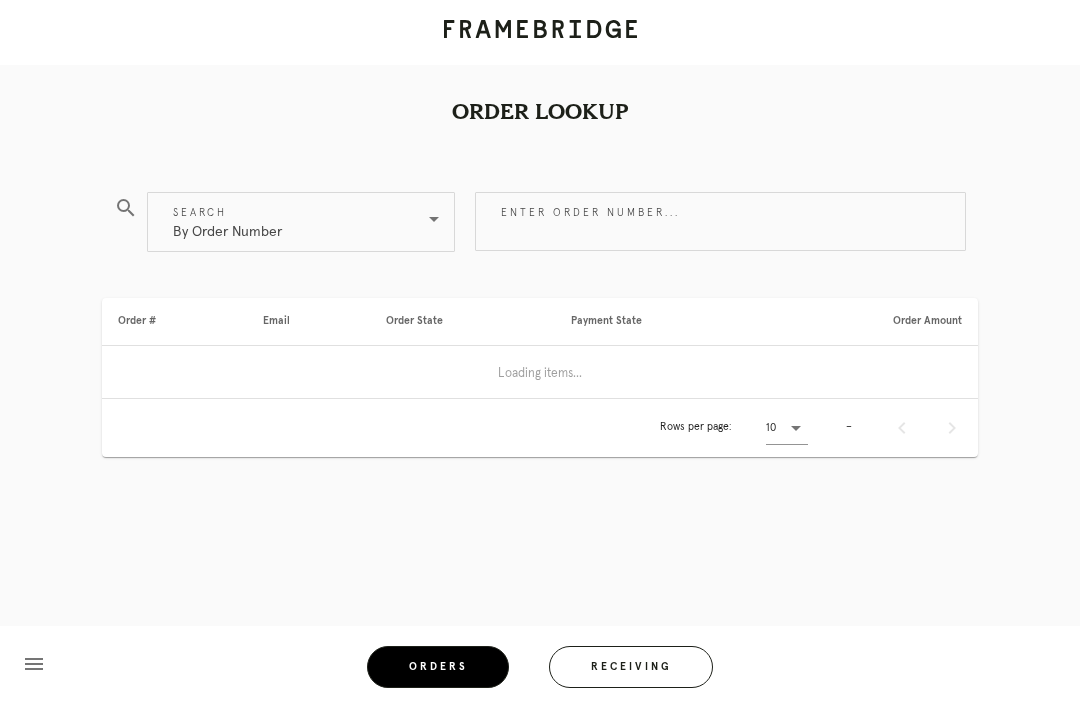 click on "Enter order number..." at bounding box center (720, 221) 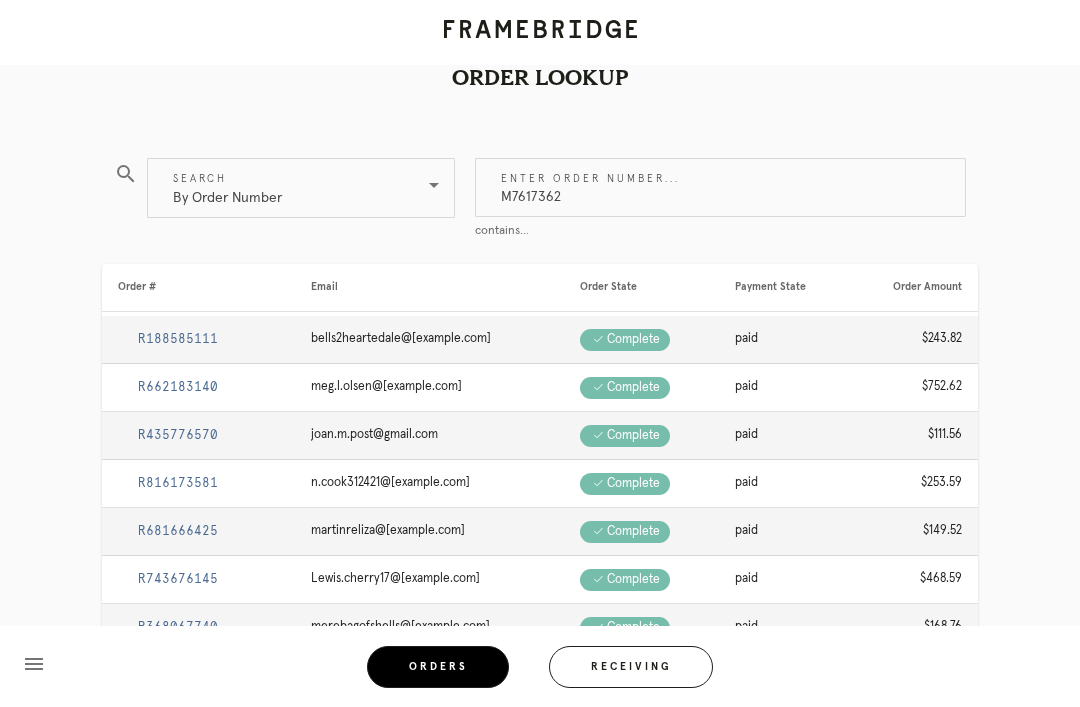 type on "M761736263" 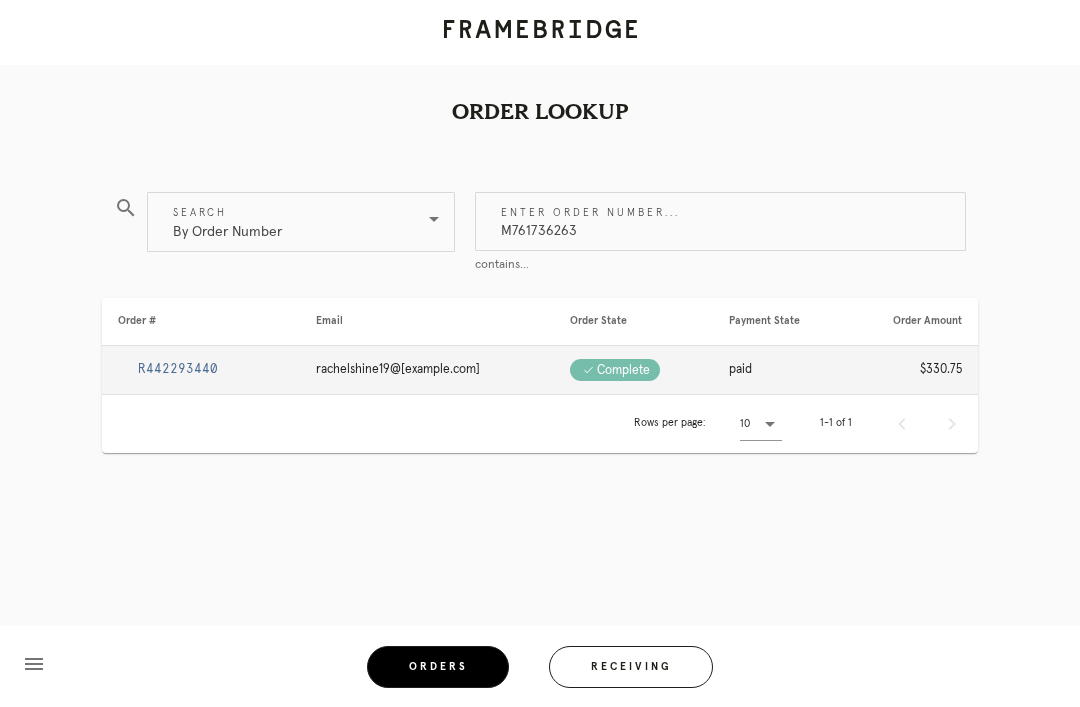 click on "R442293440" at bounding box center (178, 369) 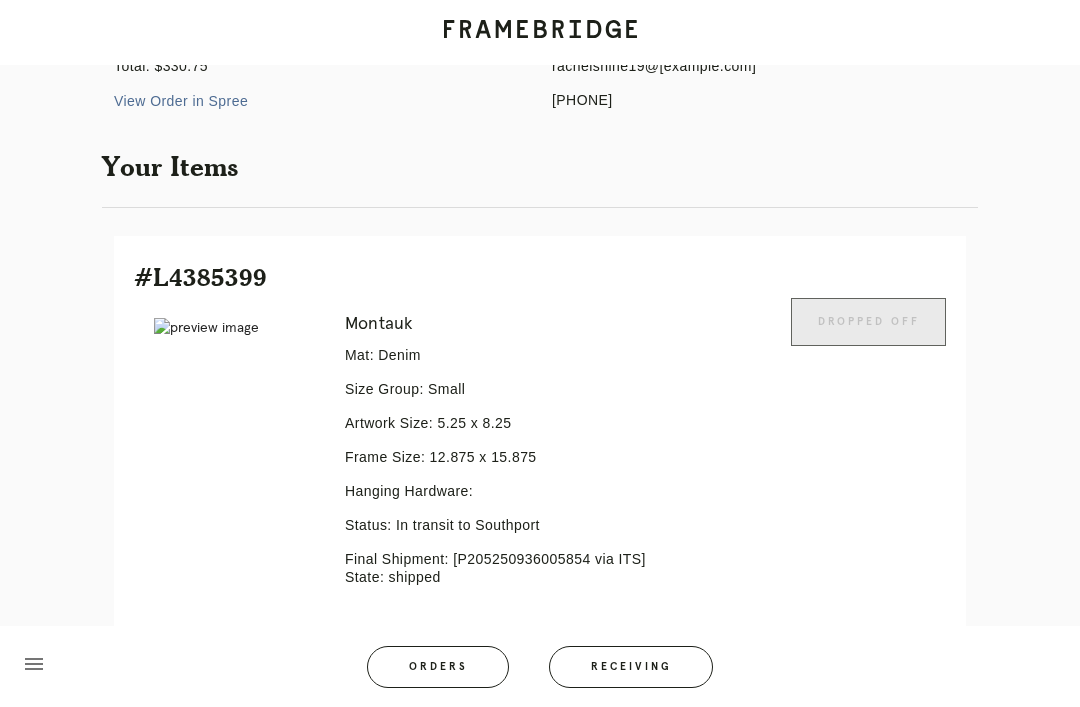 scroll, scrollTop: 0, scrollLeft: 0, axis: both 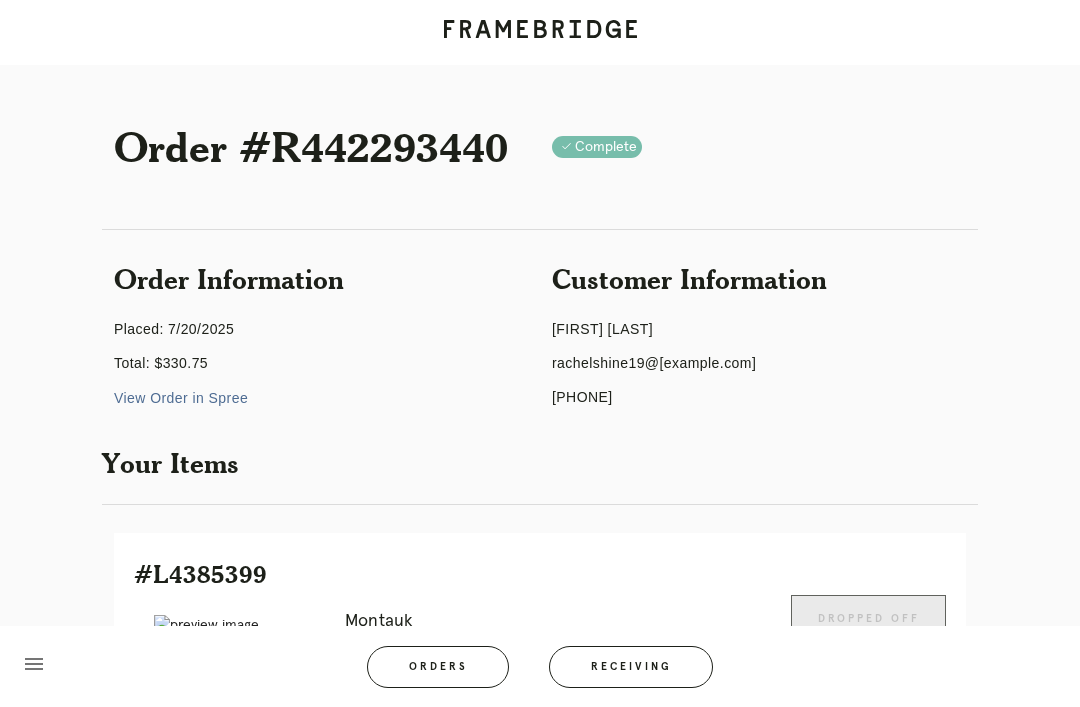 click on "Orders" at bounding box center [438, 667] 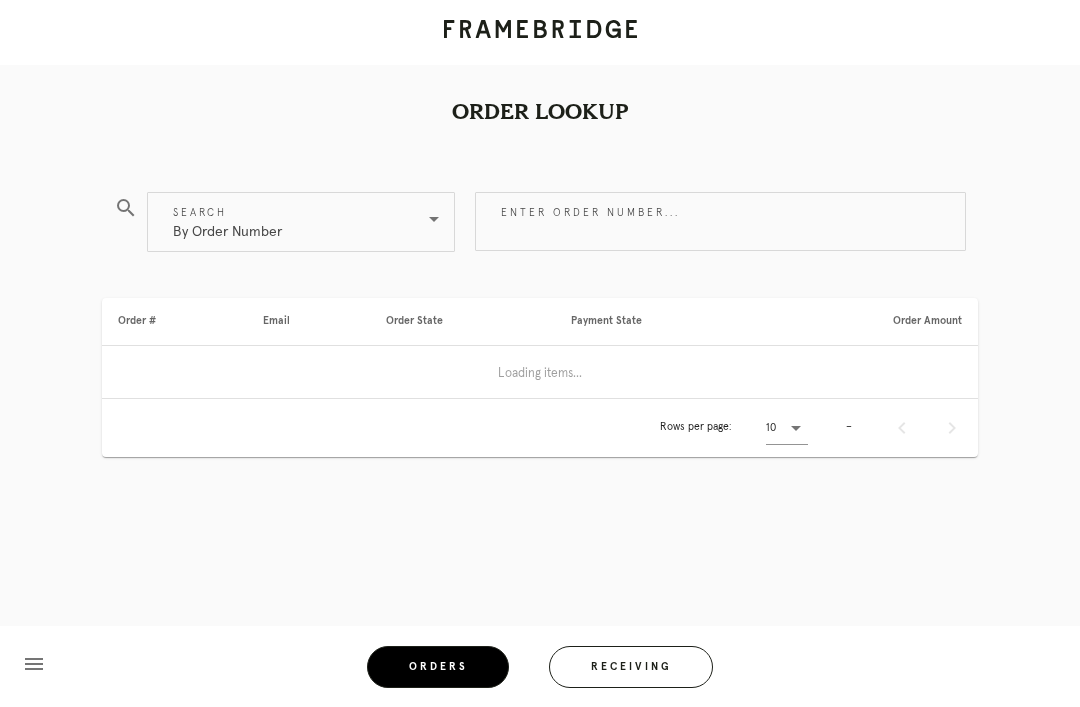click on "Receiving" at bounding box center (631, 667) 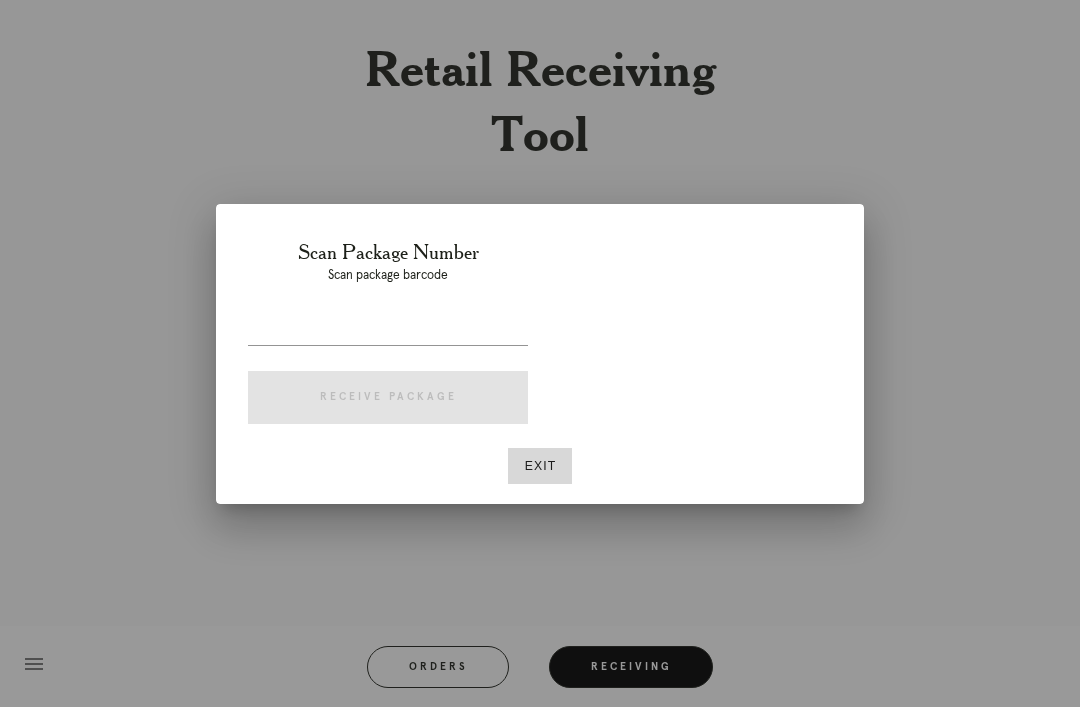 scroll, scrollTop: 0, scrollLeft: 0, axis: both 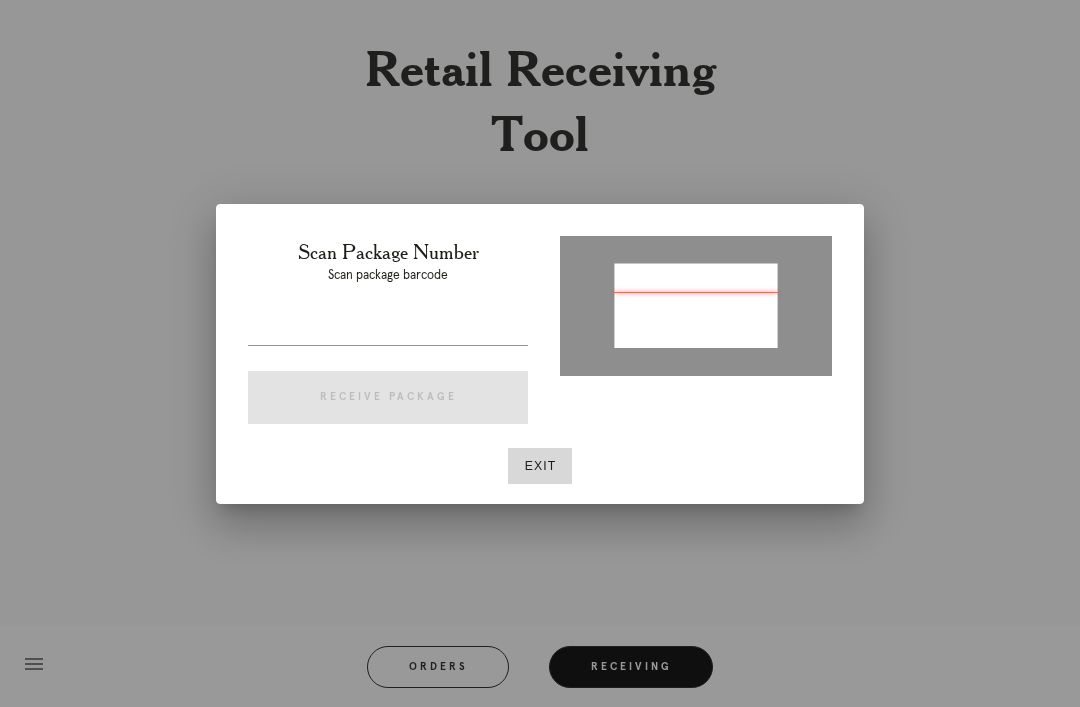 click on "Exit" at bounding box center [540, 466] 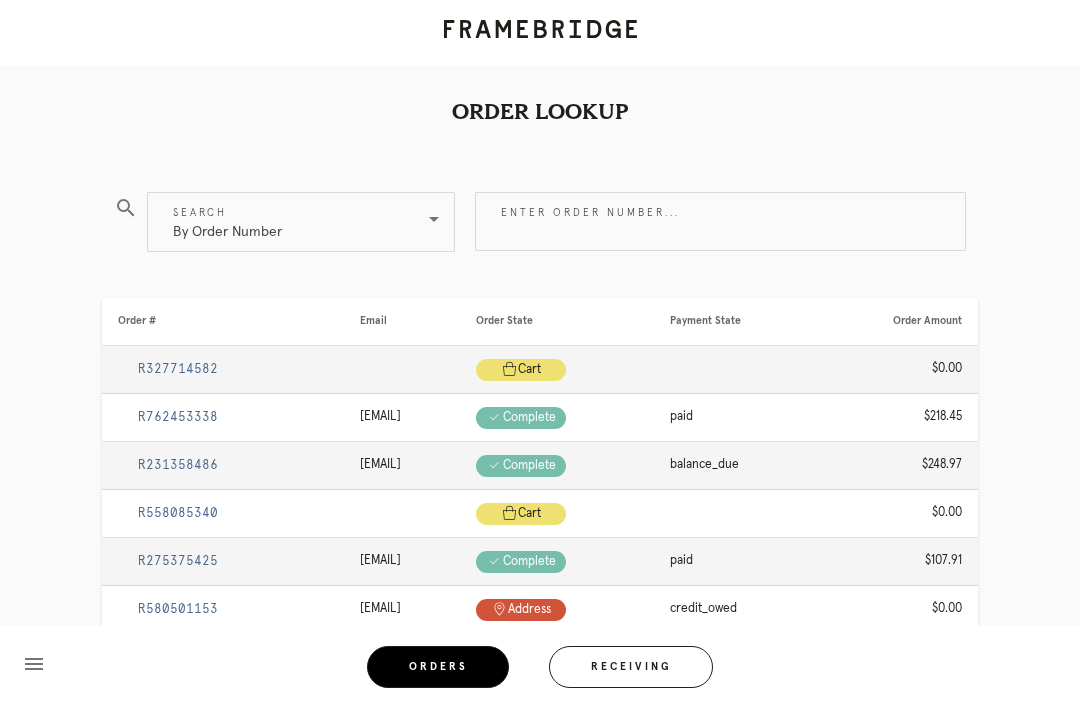 click on "Orders" at bounding box center (438, 667) 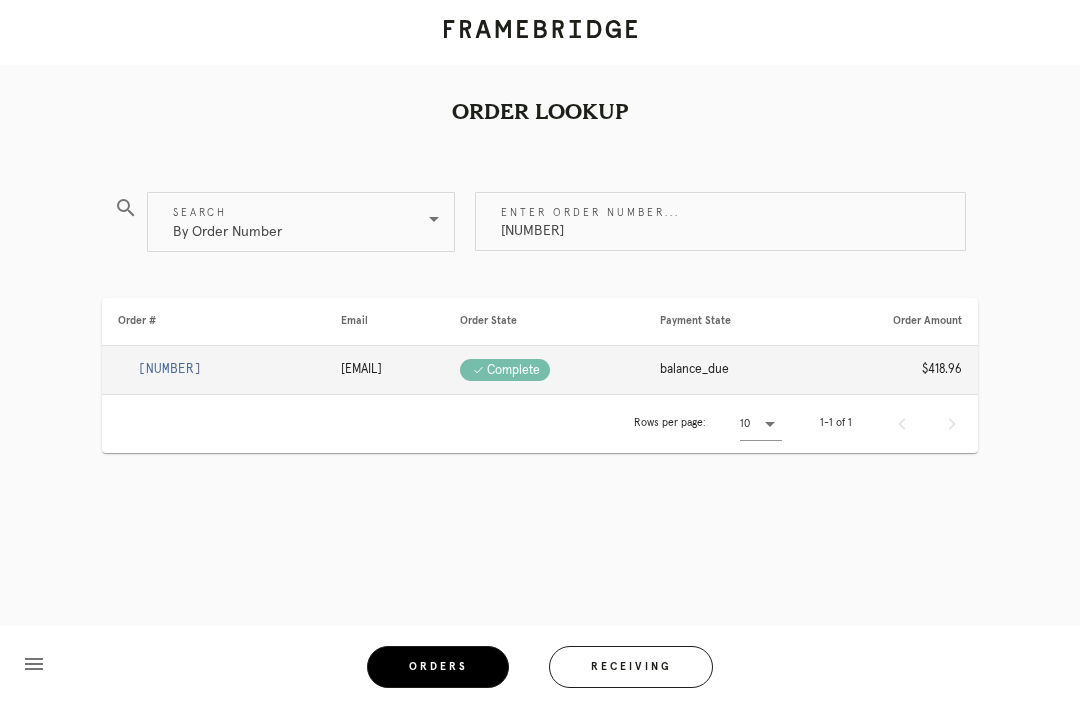 type on "M761706599" 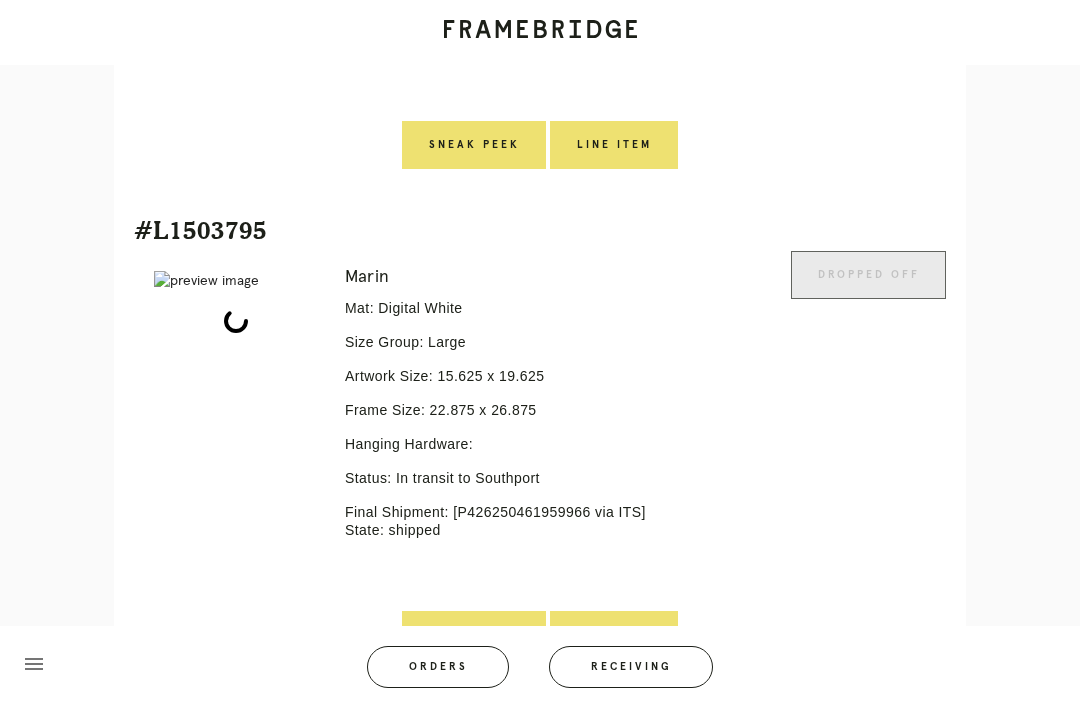 scroll, scrollTop: 870, scrollLeft: 0, axis: vertical 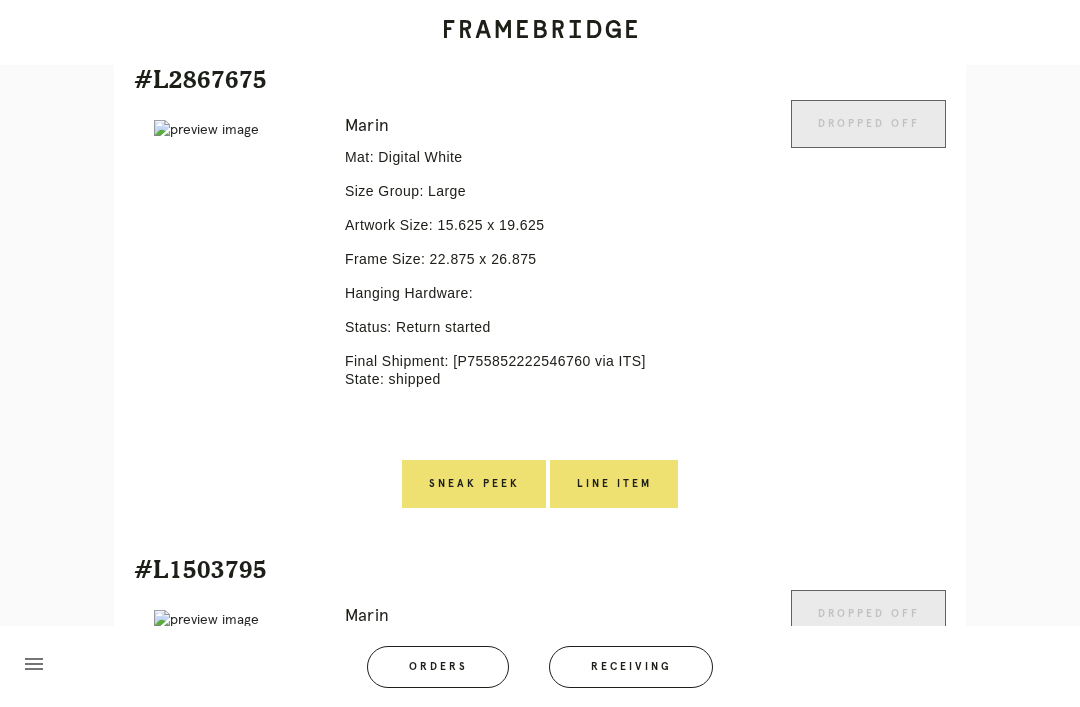 click on "Line Item" at bounding box center [614, 484] 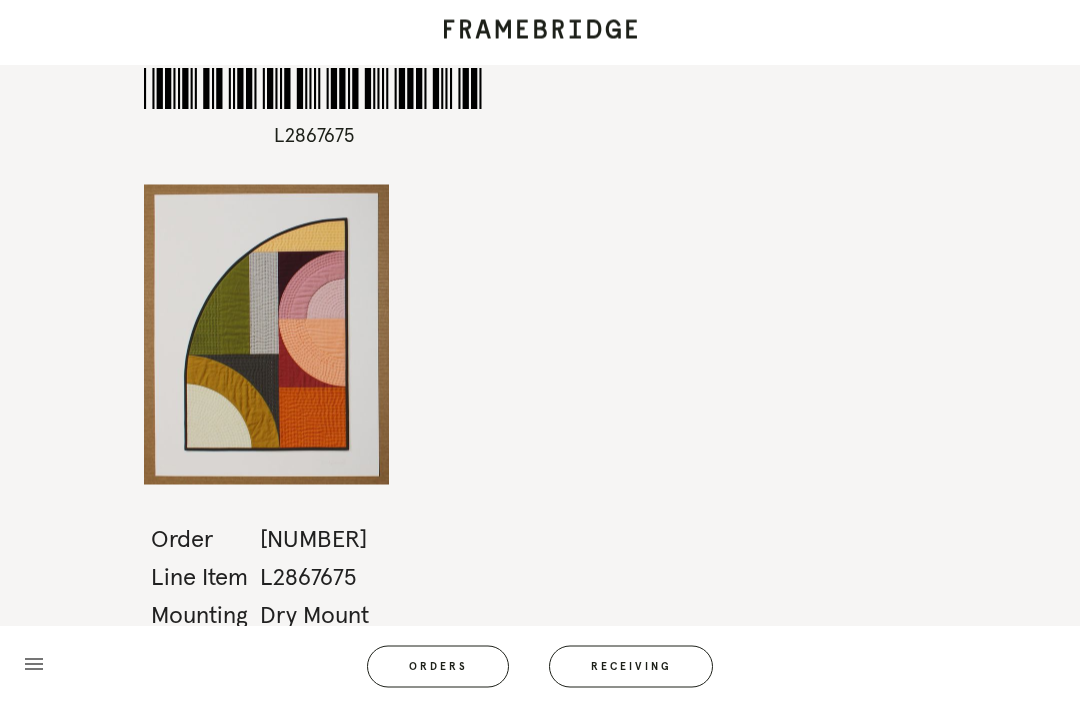 scroll, scrollTop: 0, scrollLeft: 0, axis: both 